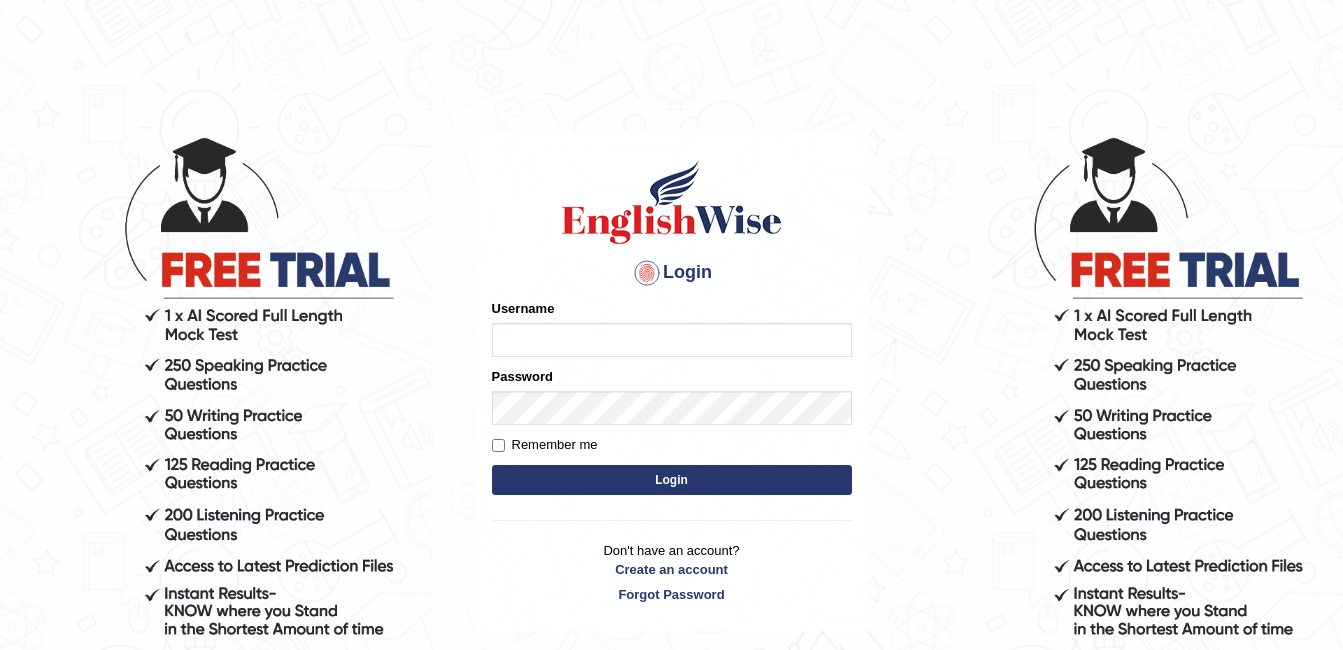 scroll, scrollTop: 0, scrollLeft: 0, axis: both 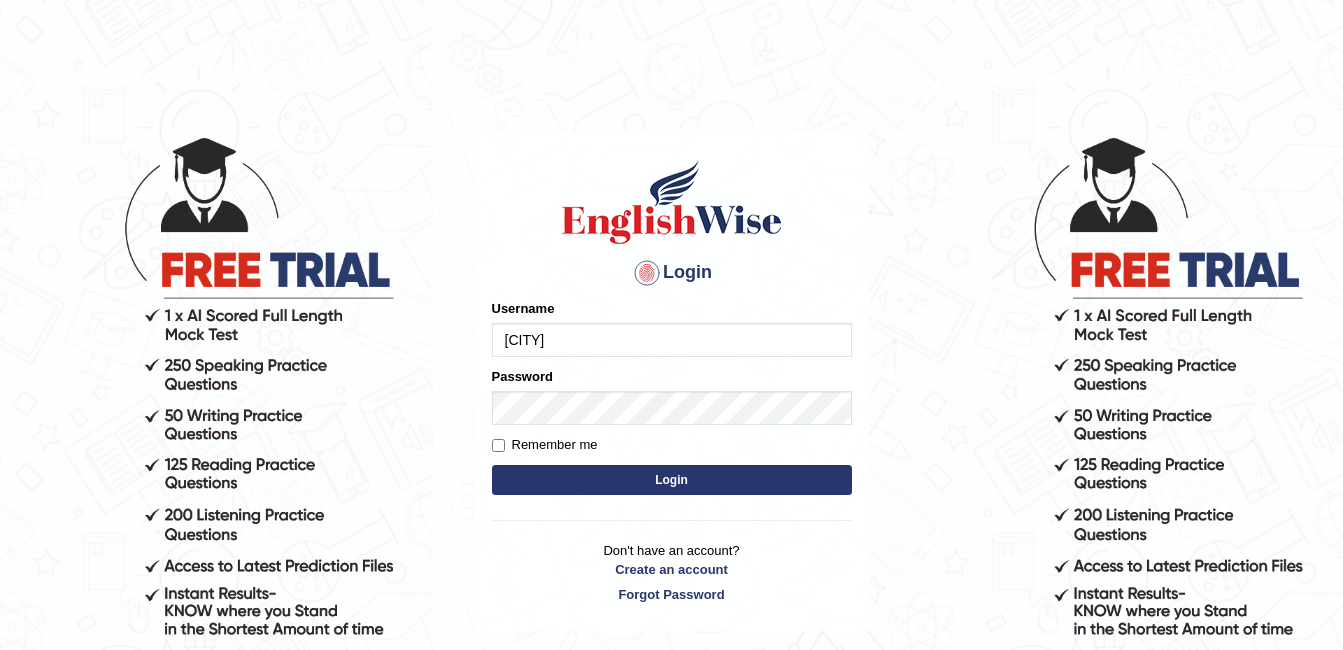 click on "Login" at bounding box center (672, 480) 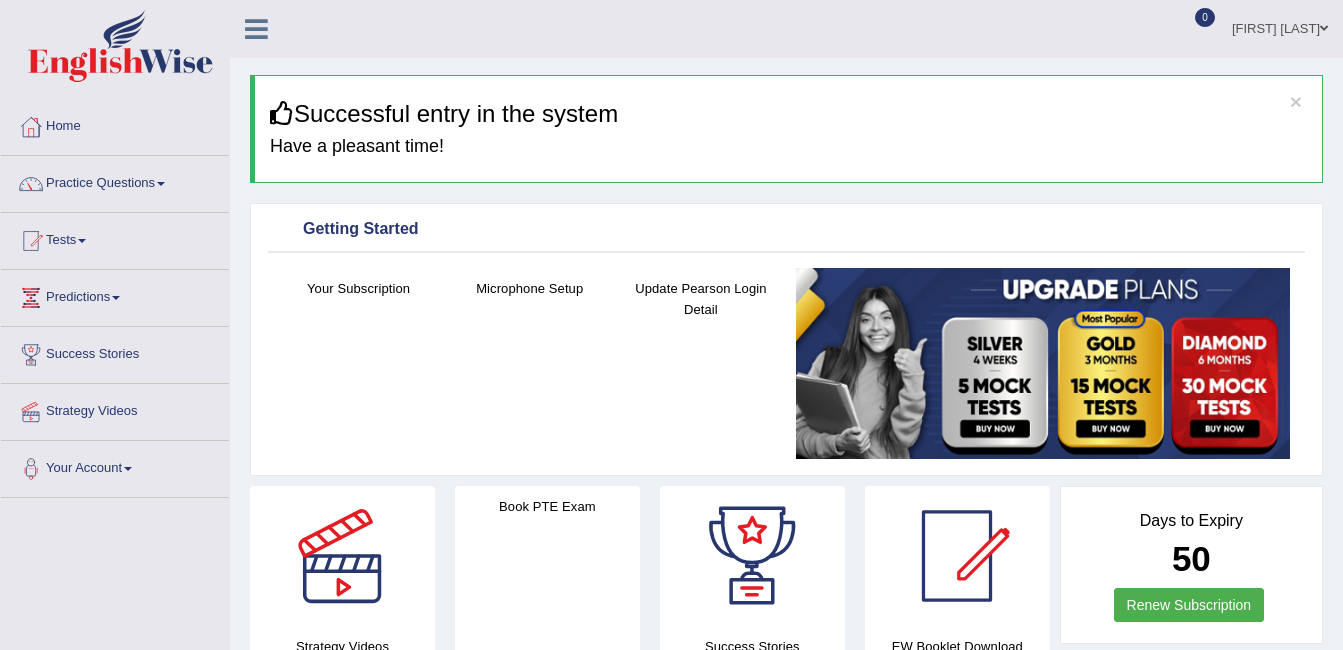 scroll, scrollTop: 0, scrollLeft: 0, axis: both 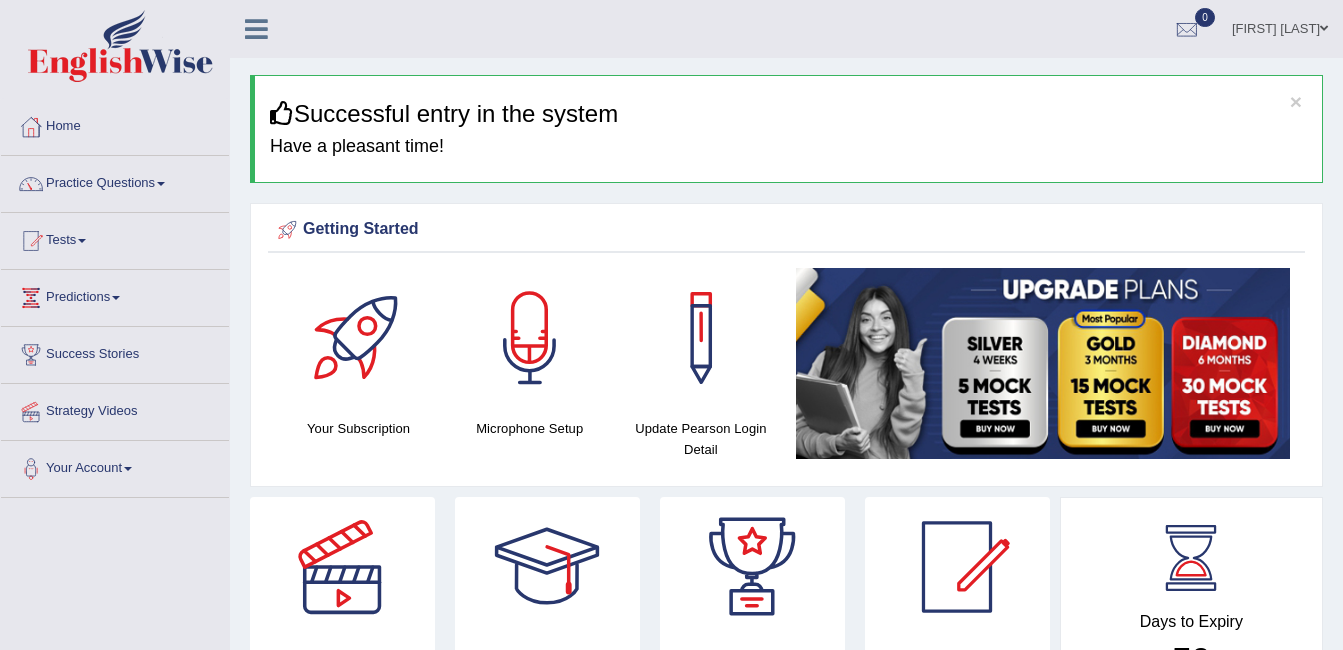 click on "Practice Questions" at bounding box center (115, 181) 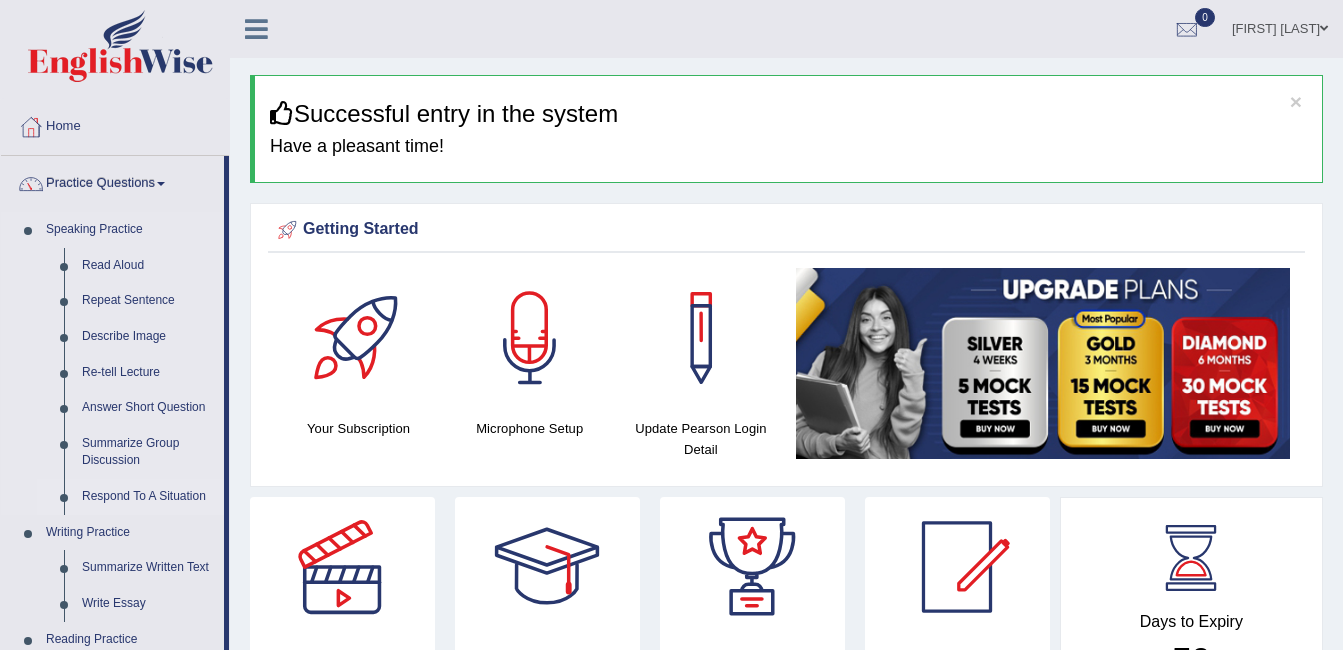 scroll, scrollTop: 300, scrollLeft: 0, axis: vertical 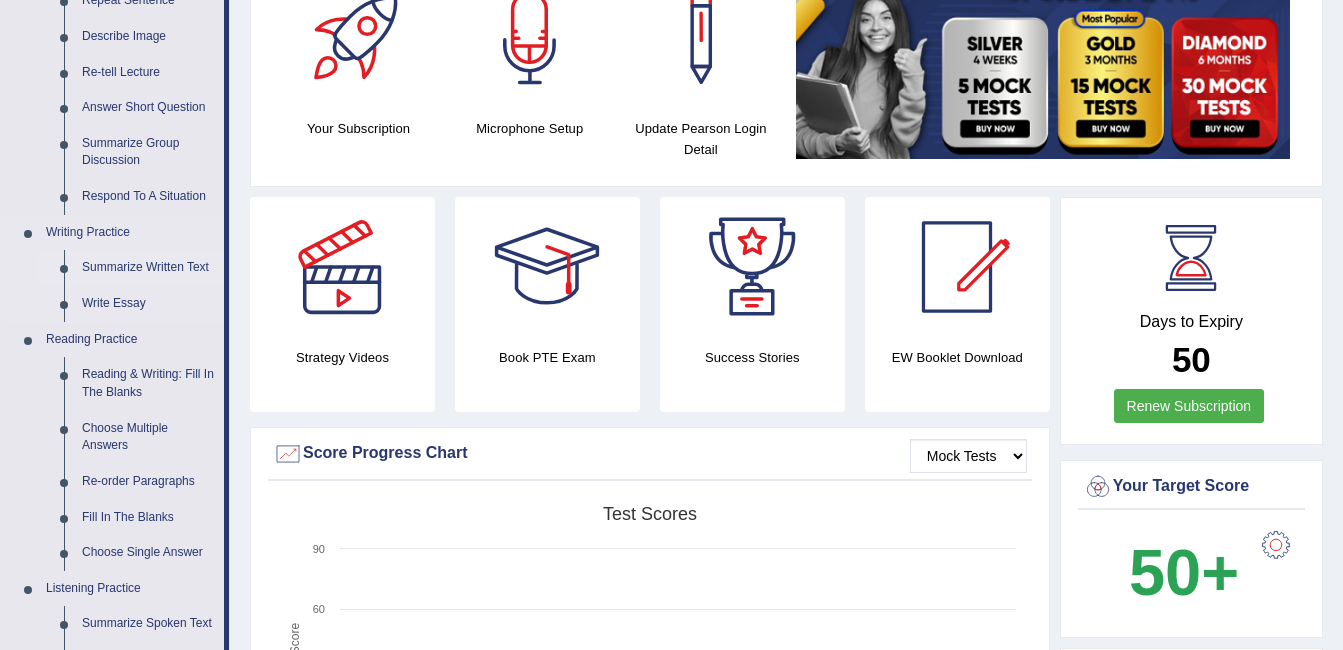 click on "Summarize Written Text" at bounding box center (148, 268) 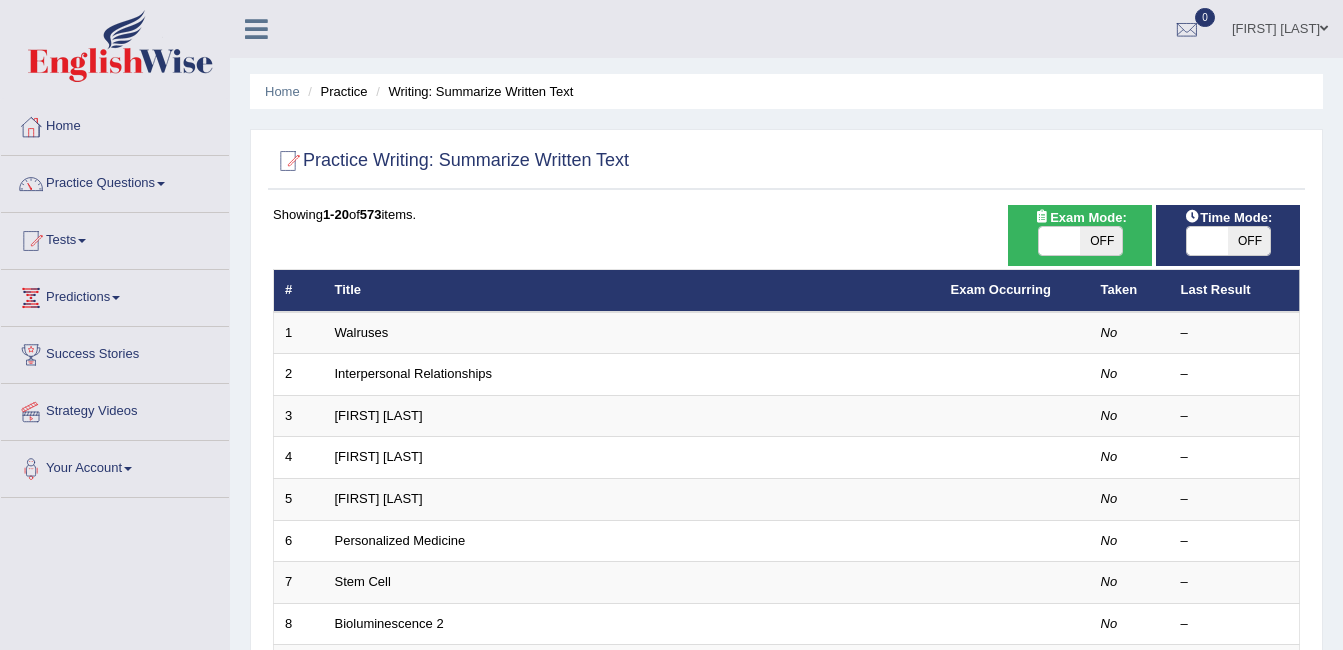 scroll, scrollTop: 0, scrollLeft: 0, axis: both 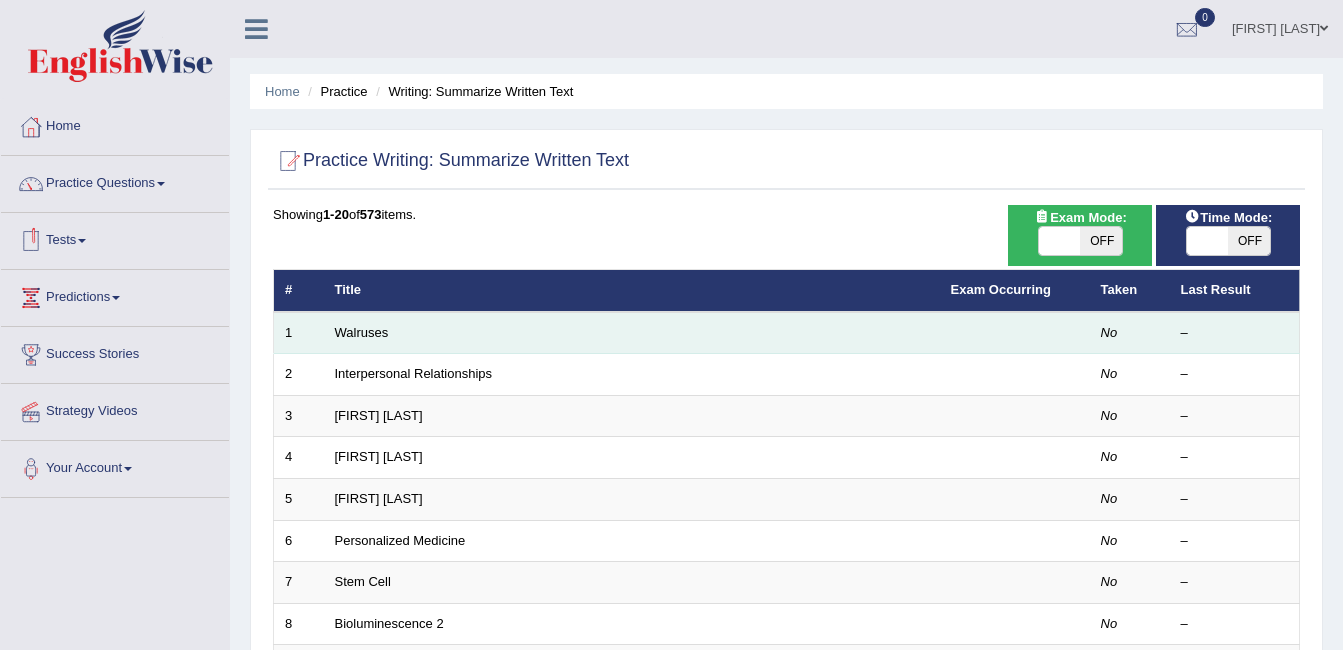 click on "Walruses" at bounding box center [632, 333] 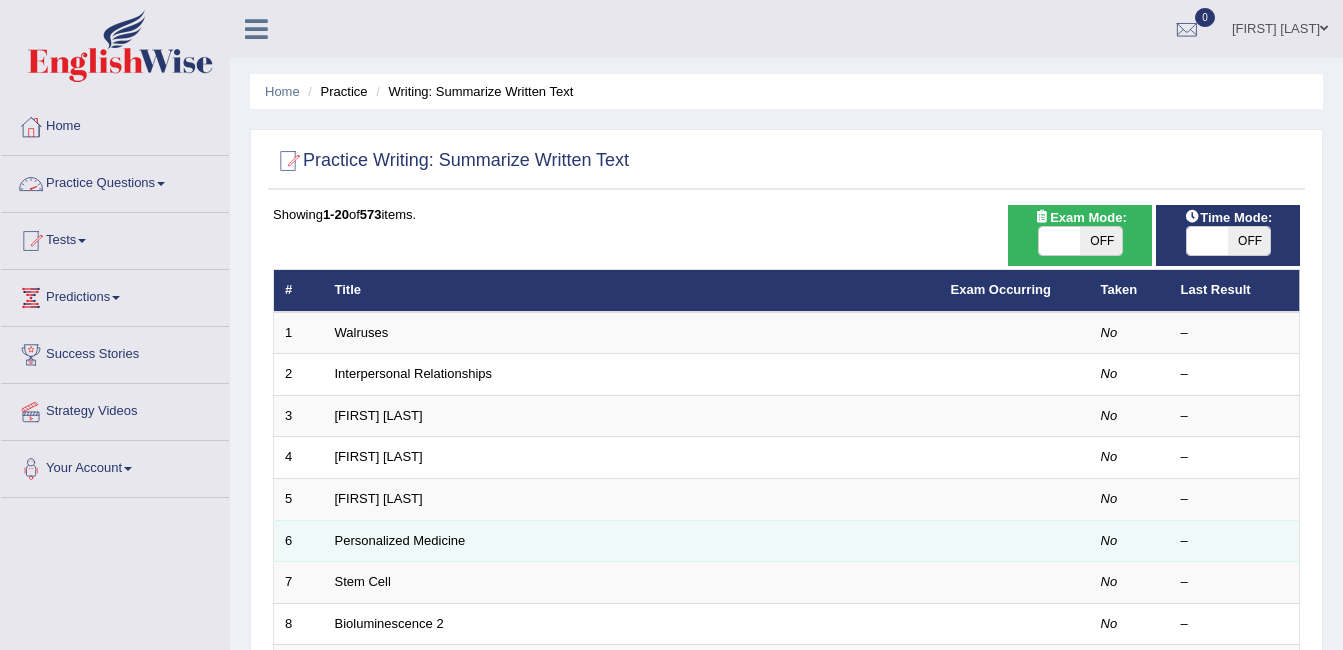 scroll, scrollTop: 200, scrollLeft: 0, axis: vertical 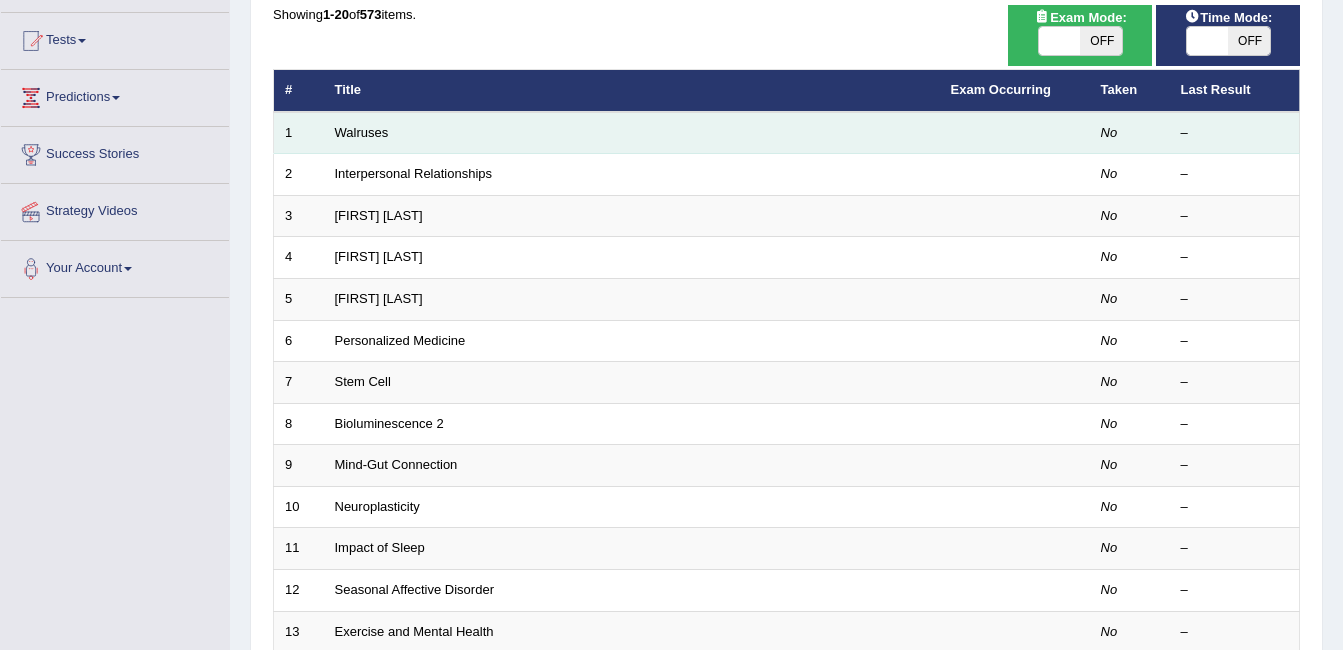 click on "No" at bounding box center [1109, 132] 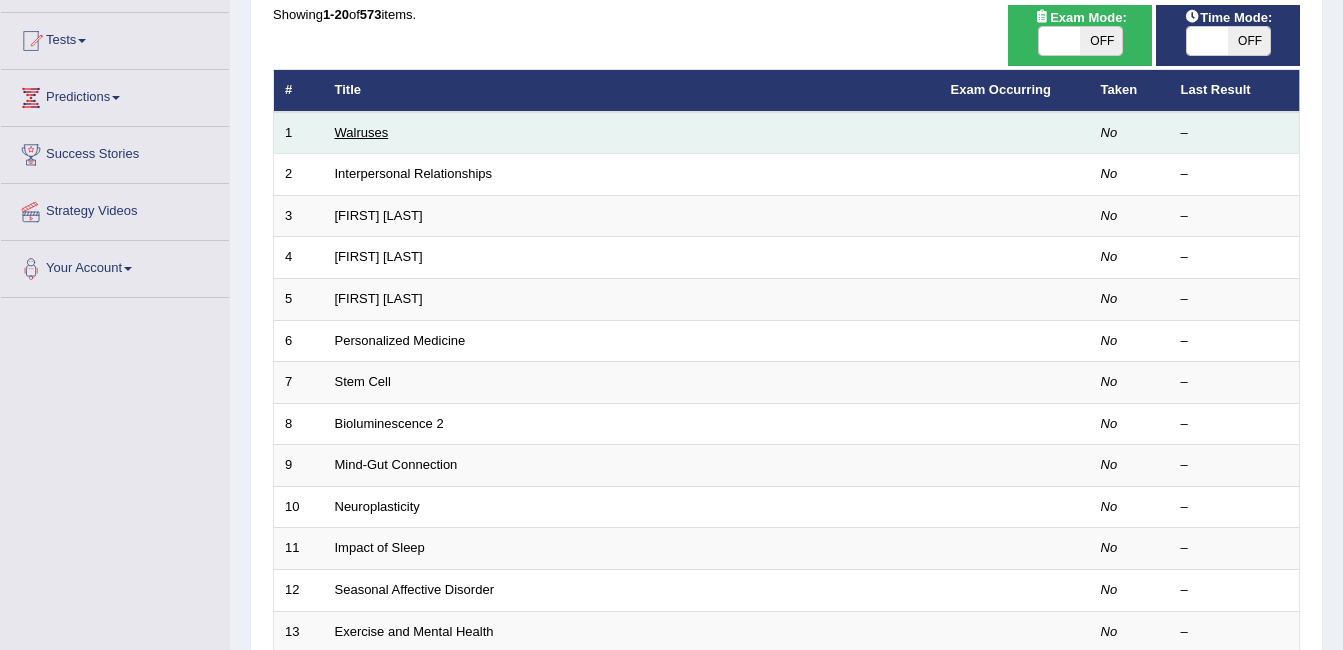 click on "Walruses" at bounding box center [362, 132] 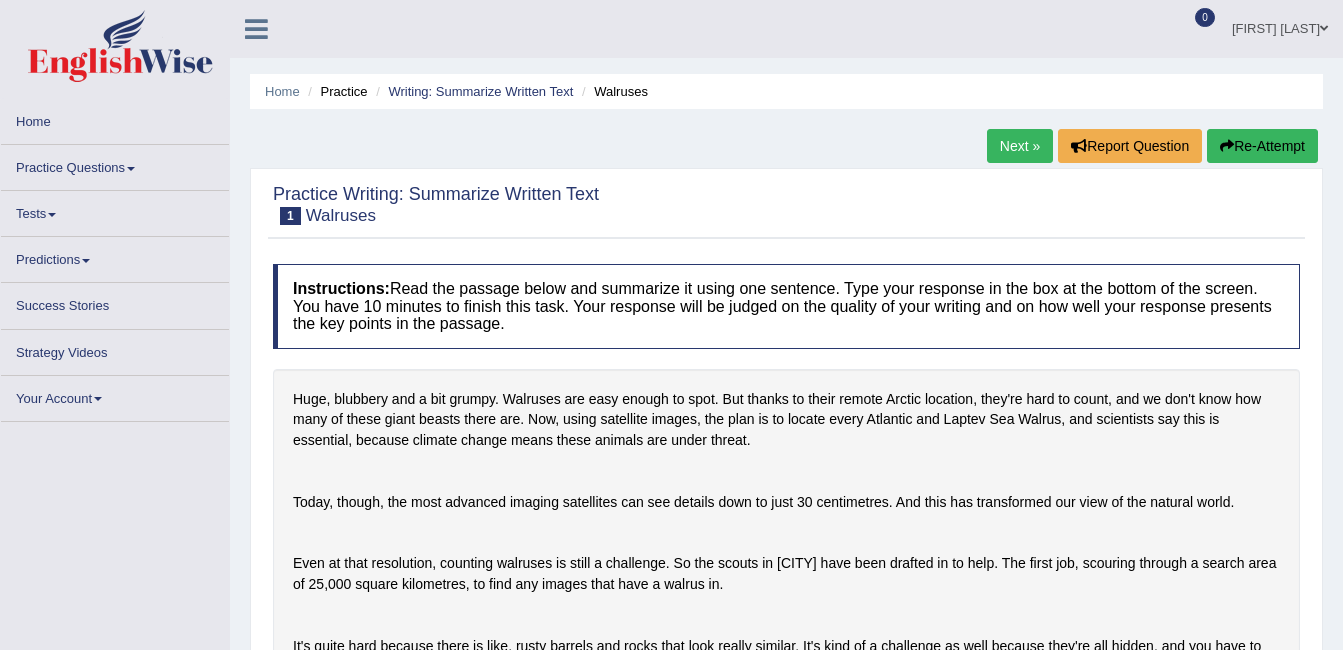 scroll, scrollTop: 0, scrollLeft: 0, axis: both 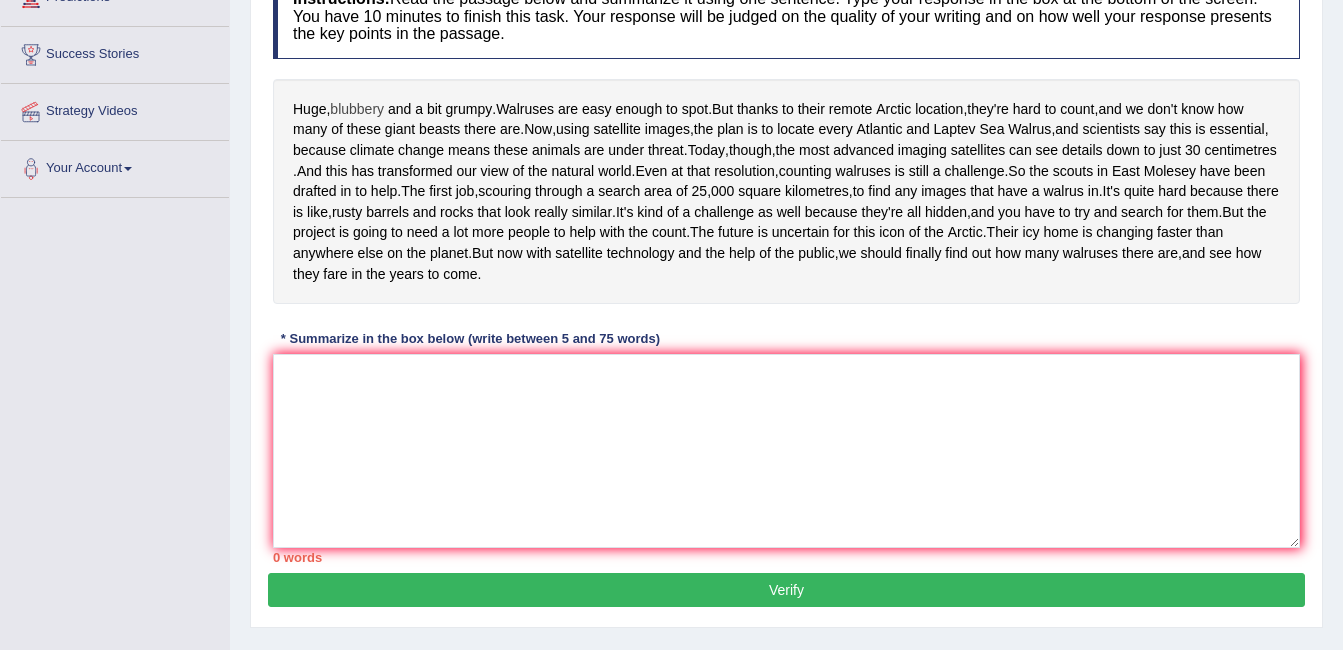 drag, startPoint x: 296, startPoint y: 106, endPoint x: 332, endPoint y: 111, distance: 36.345562 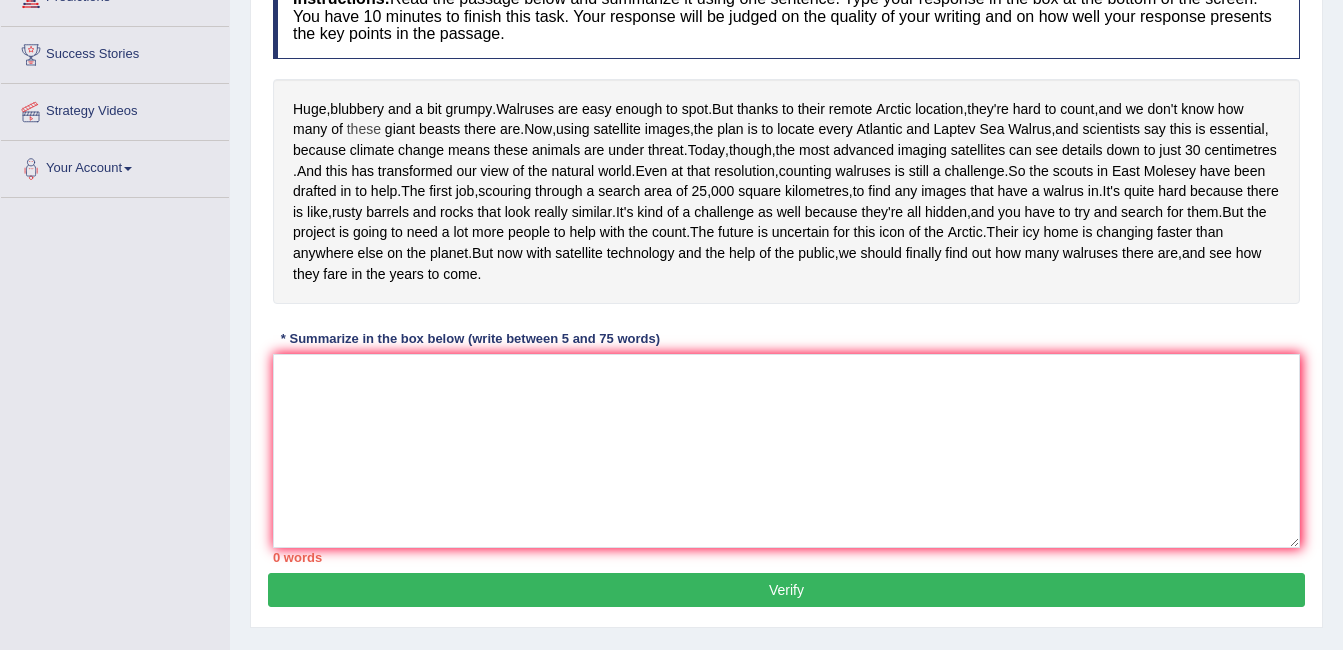 drag, startPoint x: 366, startPoint y: 105, endPoint x: 366, endPoint y: 120, distance: 15 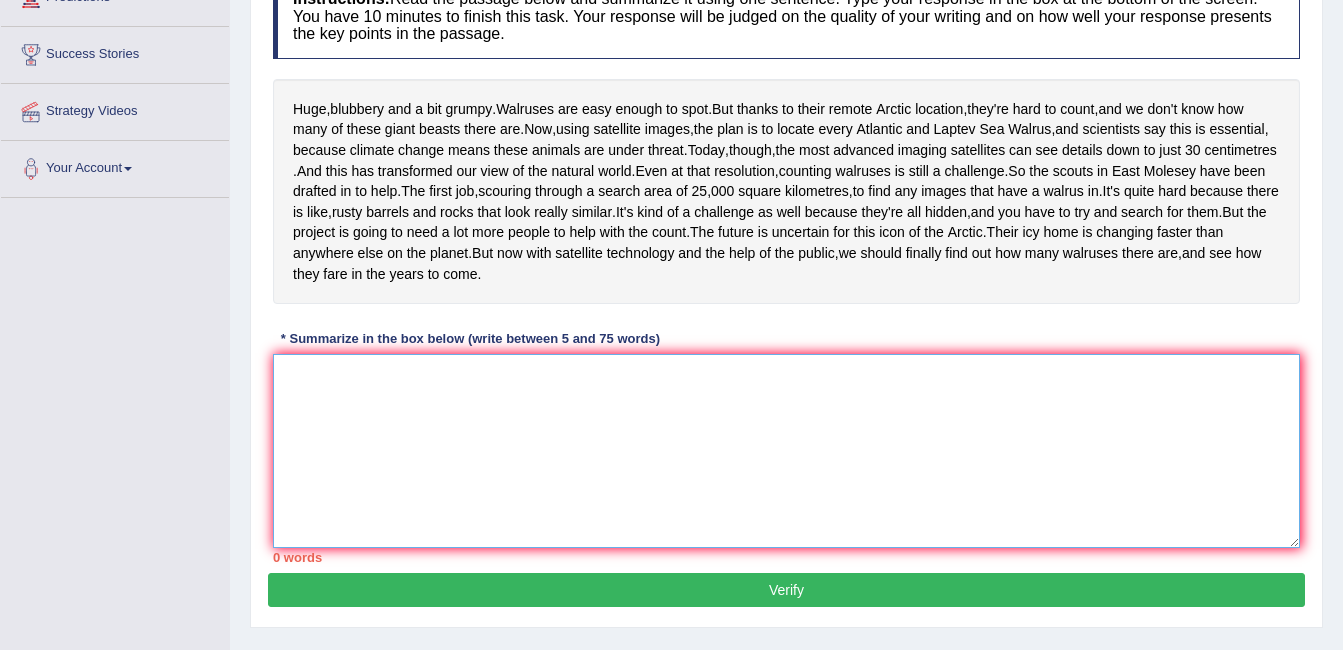 click at bounding box center [786, 451] 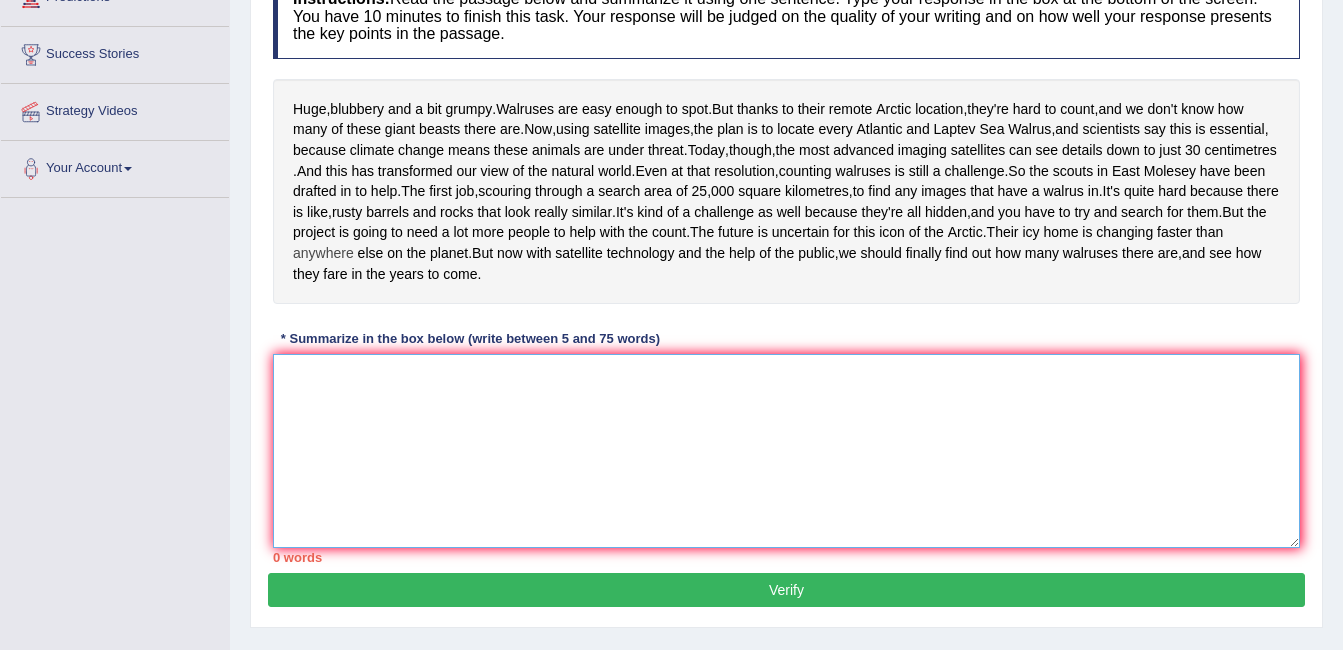 type on "็" 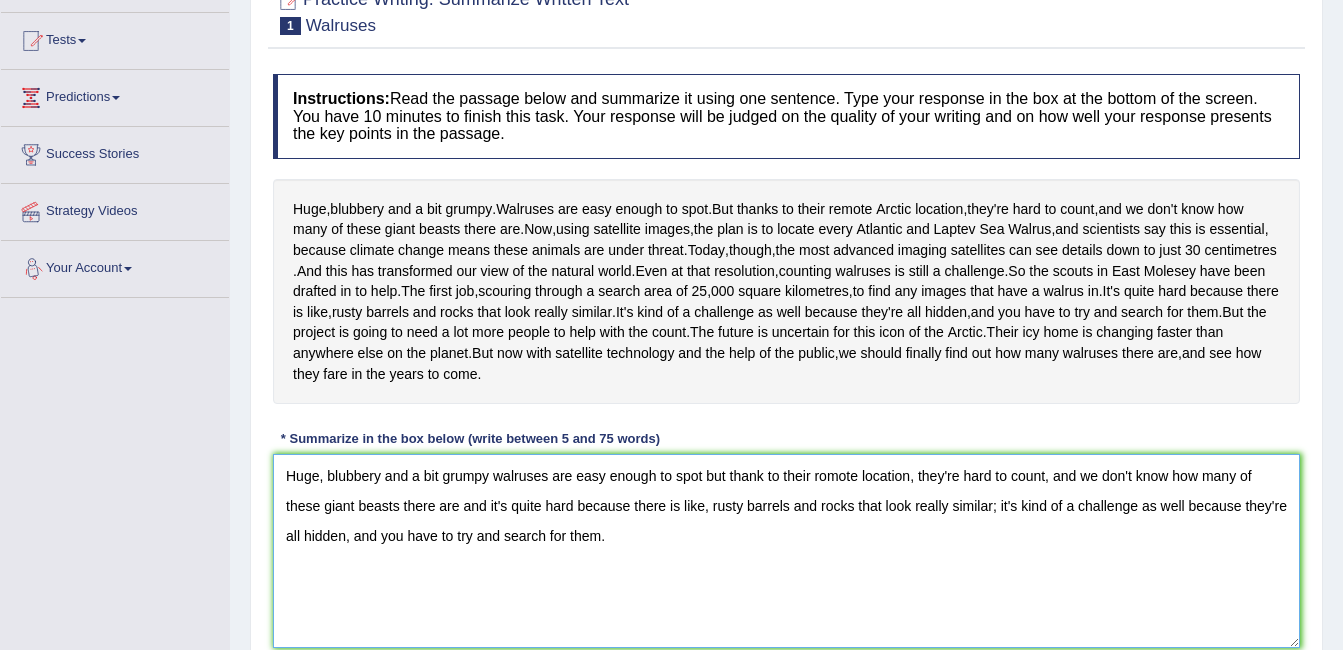 scroll, scrollTop: 400, scrollLeft: 0, axis: vertical 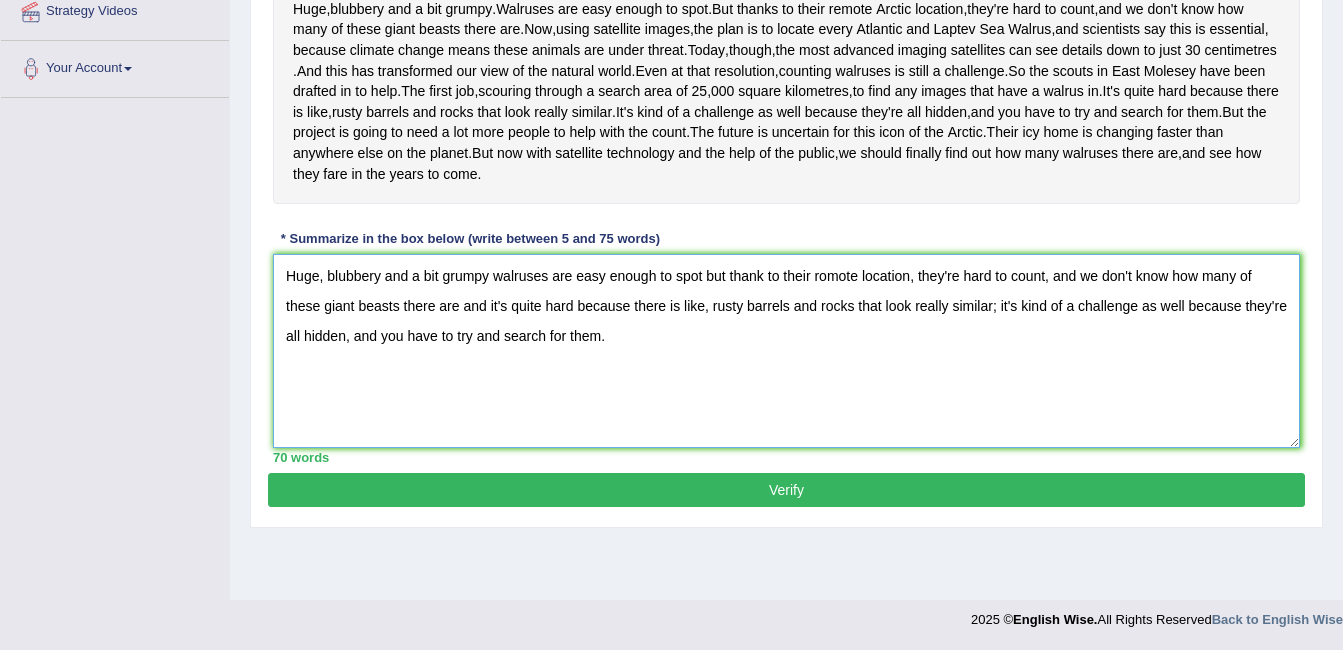 type on "Huge, blubbery and a bit grumpy walruses are easy enough to spot but thank to their romote location, they're hard to count, and we don't know how many of these giant beasts there are and it's quite hard because there is like, rusty barrels and rocks that look really similar; it's kind of a challenge as well because they're all hidden, and you have to try and search for them." 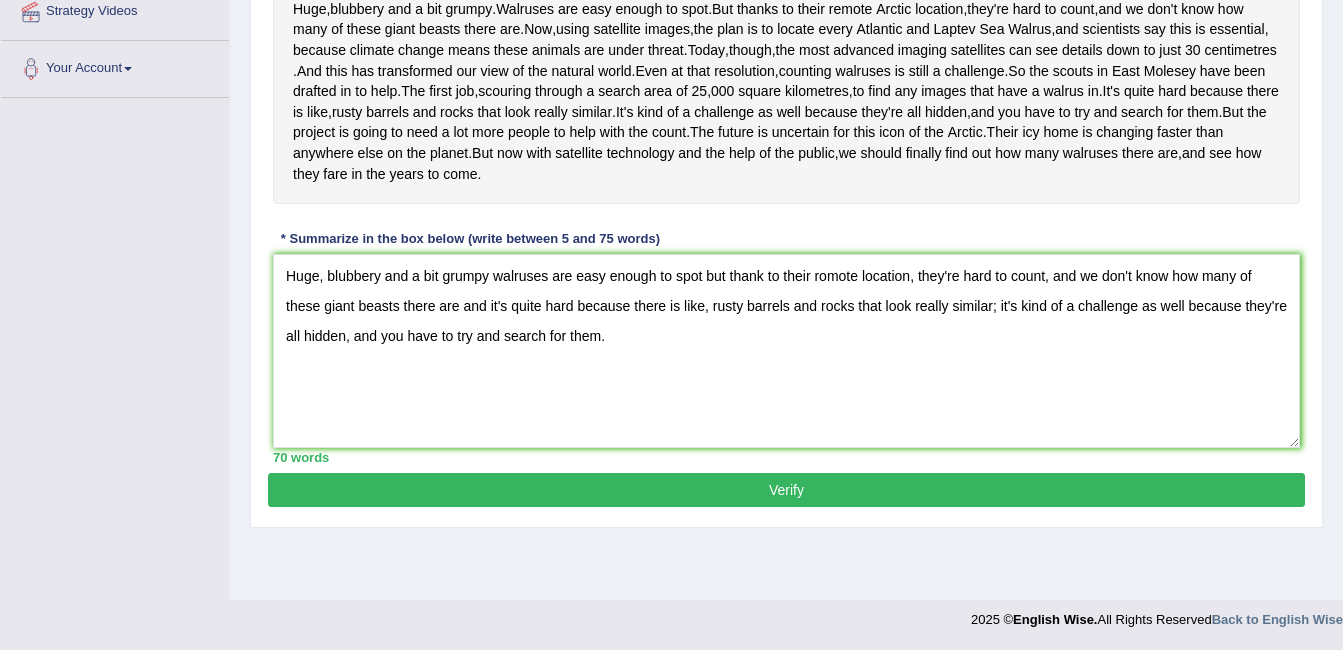 click on "Verify" at bounding box center [786, 490] 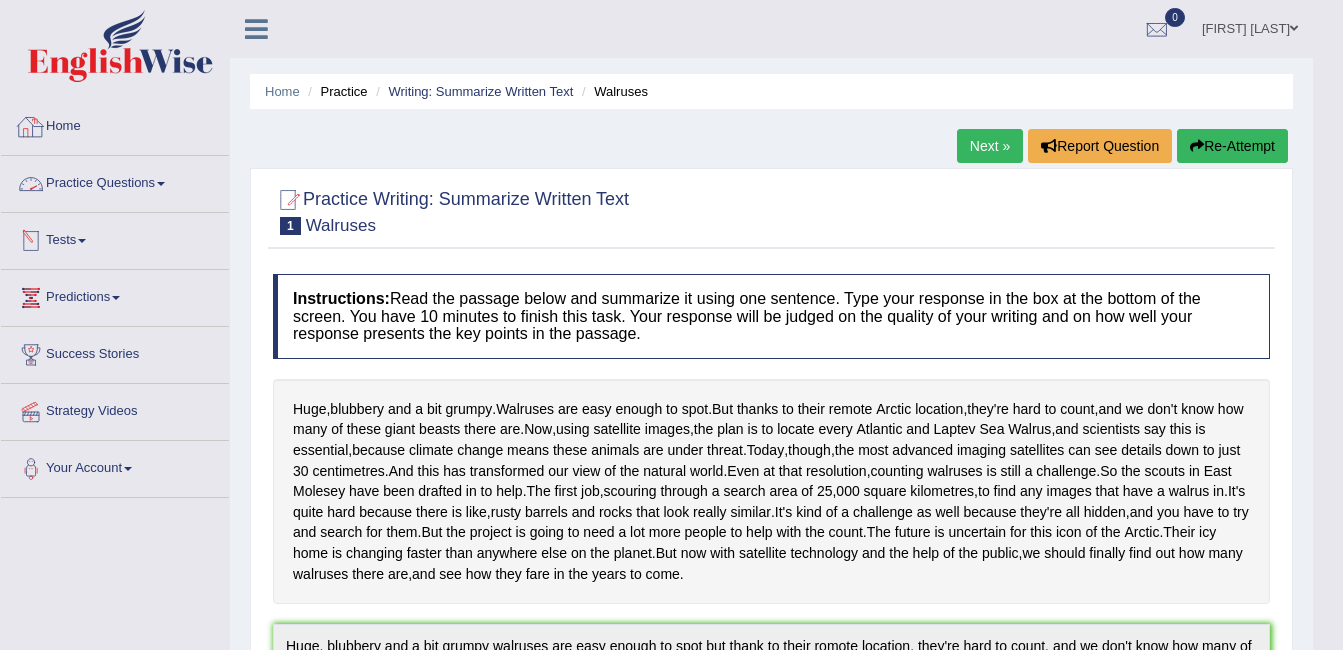 scroll, scrollTop: 100, scrollLeft: 0, axis: vertical 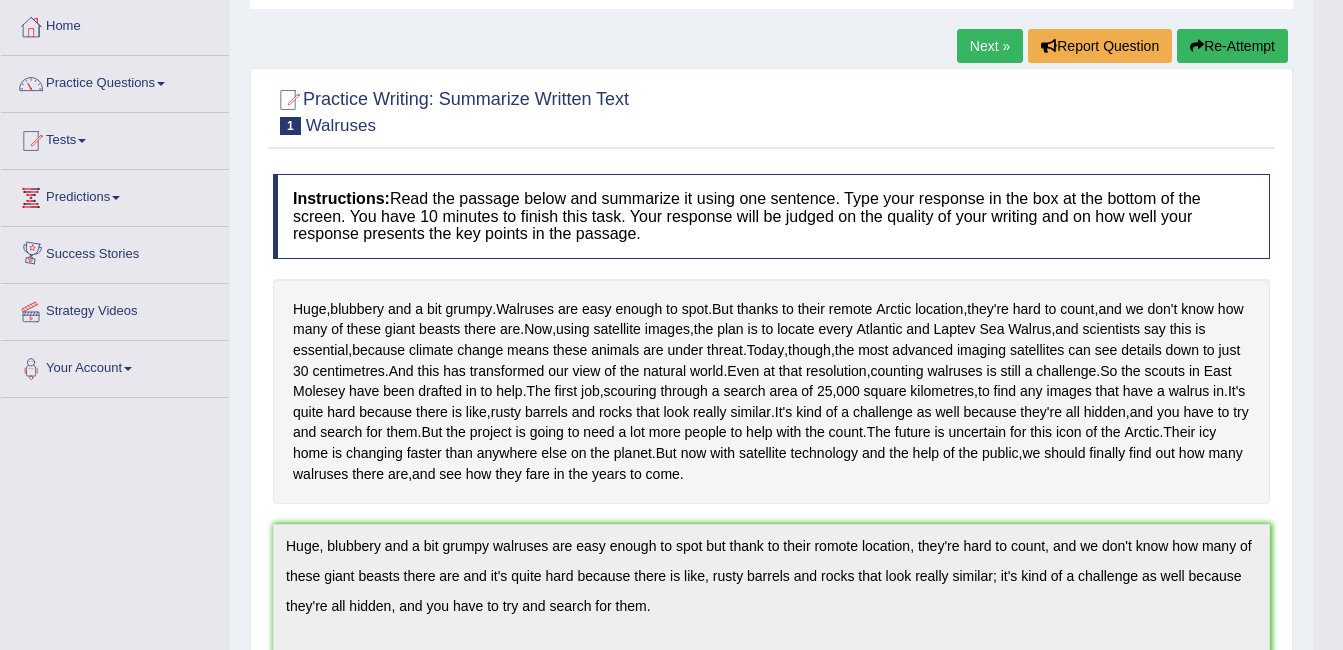 click on "Practice Questions" at bounding box center (115, 81) 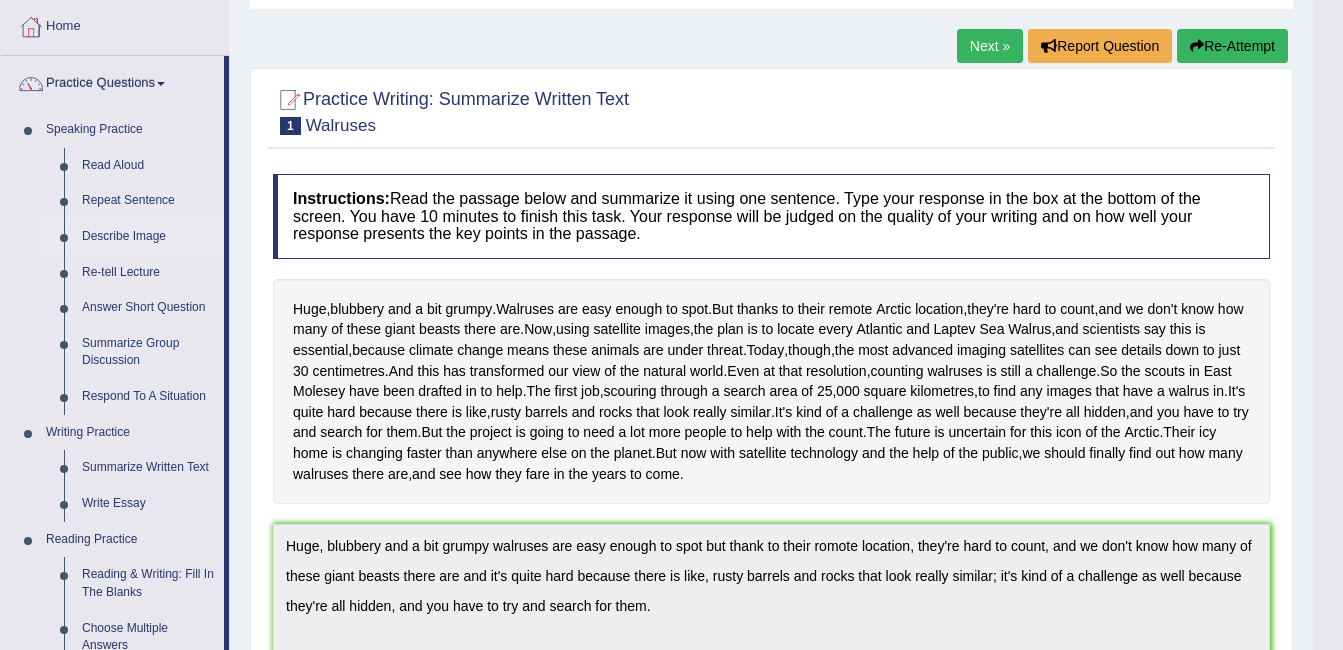 click on "Describe Image" at bounding box center [148, 237] 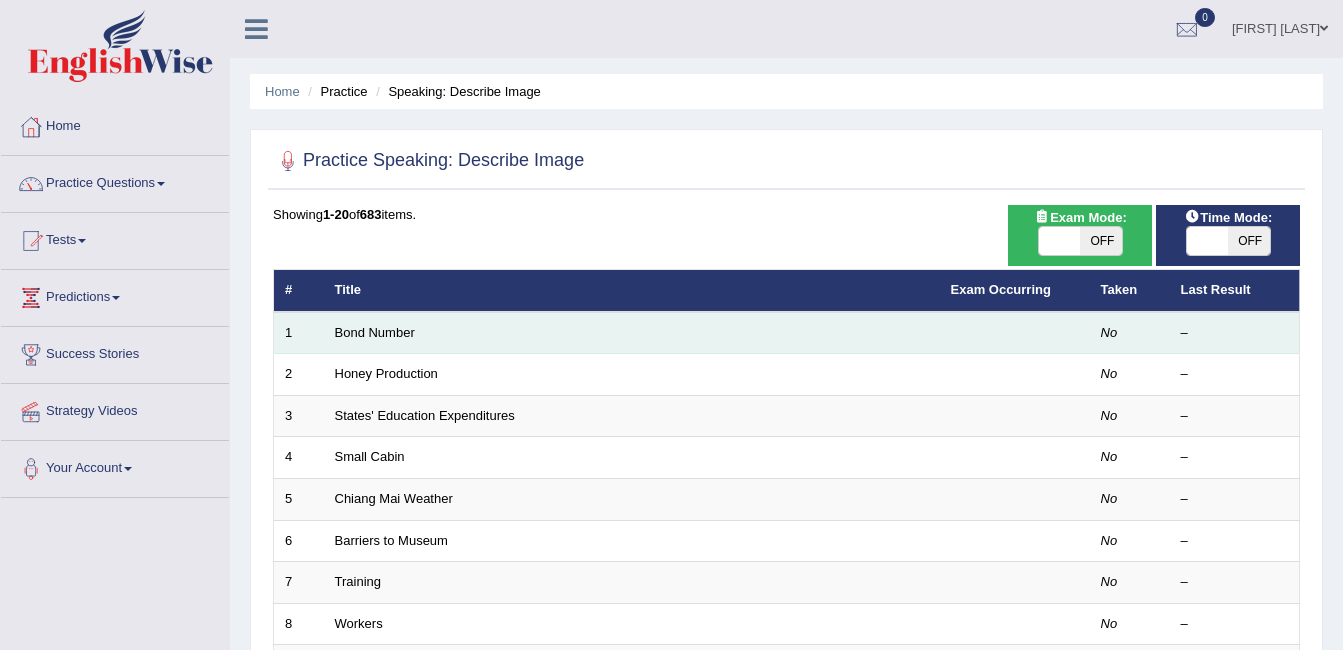 scroll, scrollTop: 0, scrollLeft: 0, axis: both 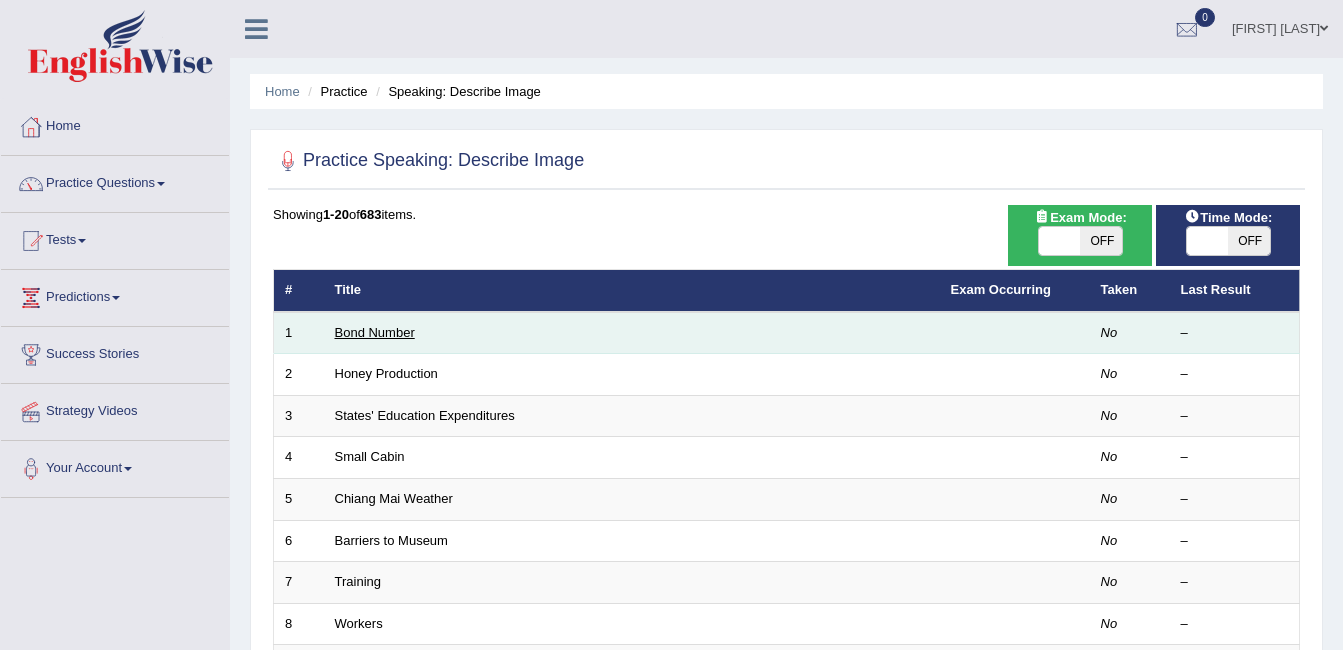 click on "Bond Number" at bounding box center (375, 332) 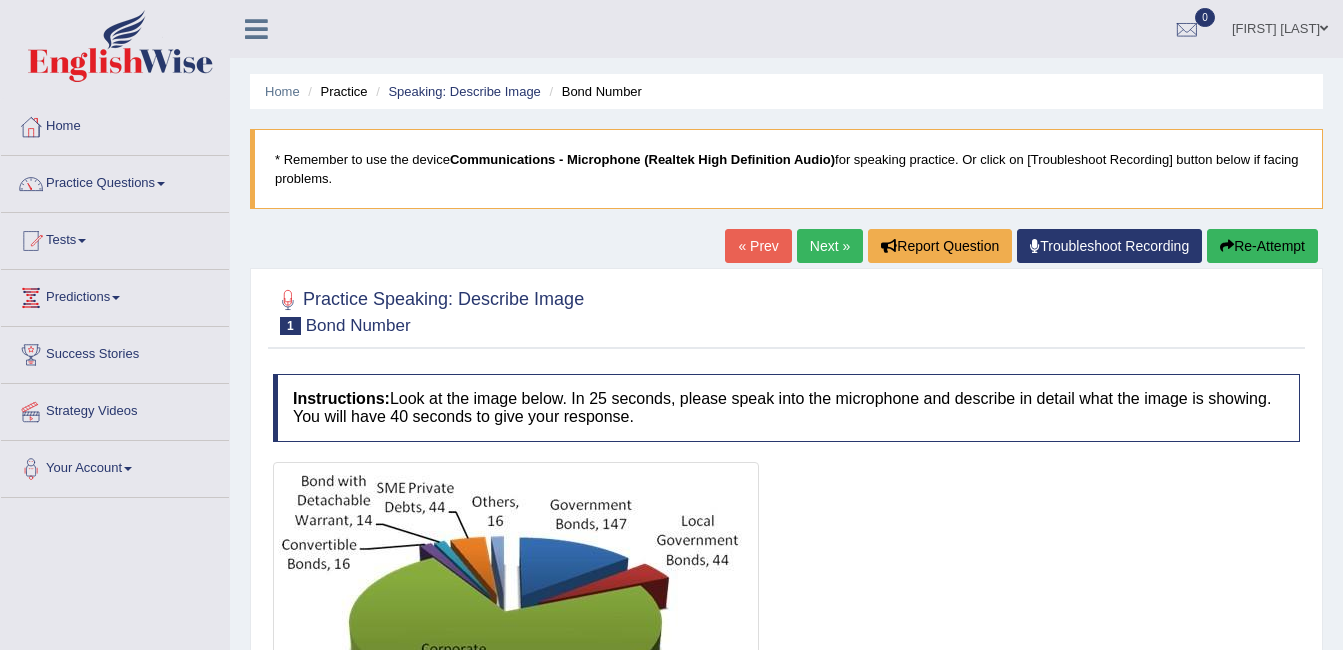 scroll, scrollTop: 0, scrollLeft: 0, axis: both 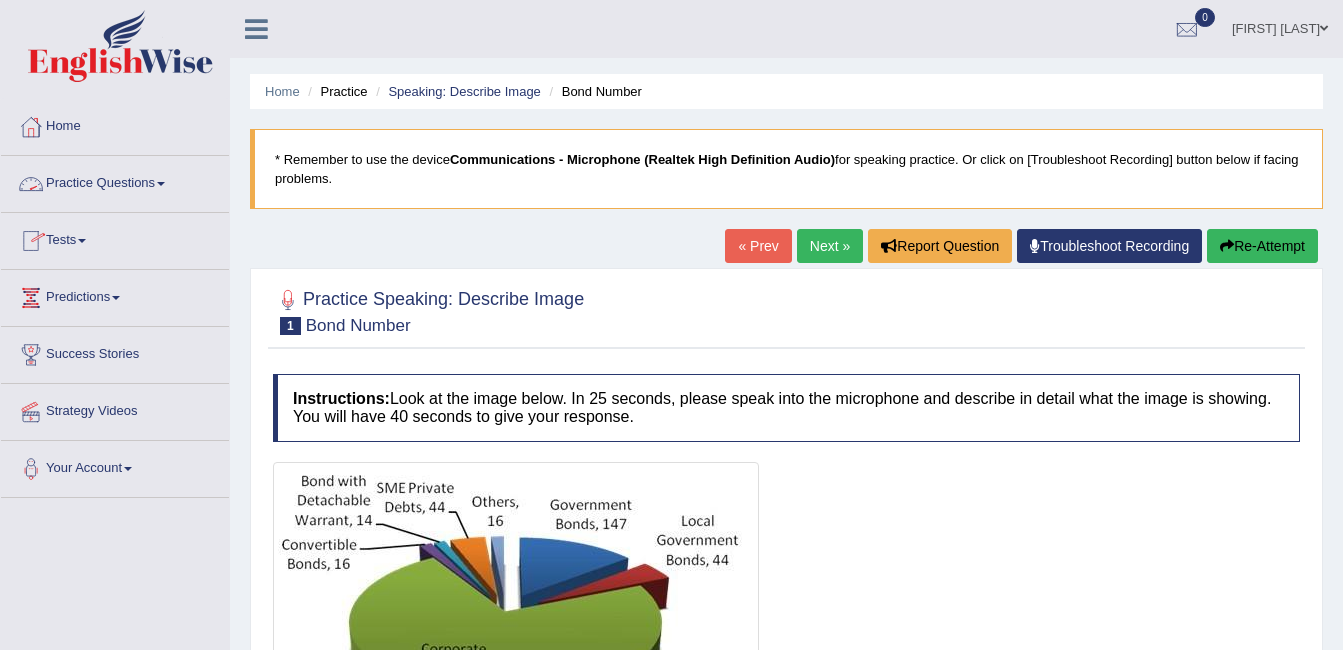 click on "Practice Questions" at bounding box center (115, 181) 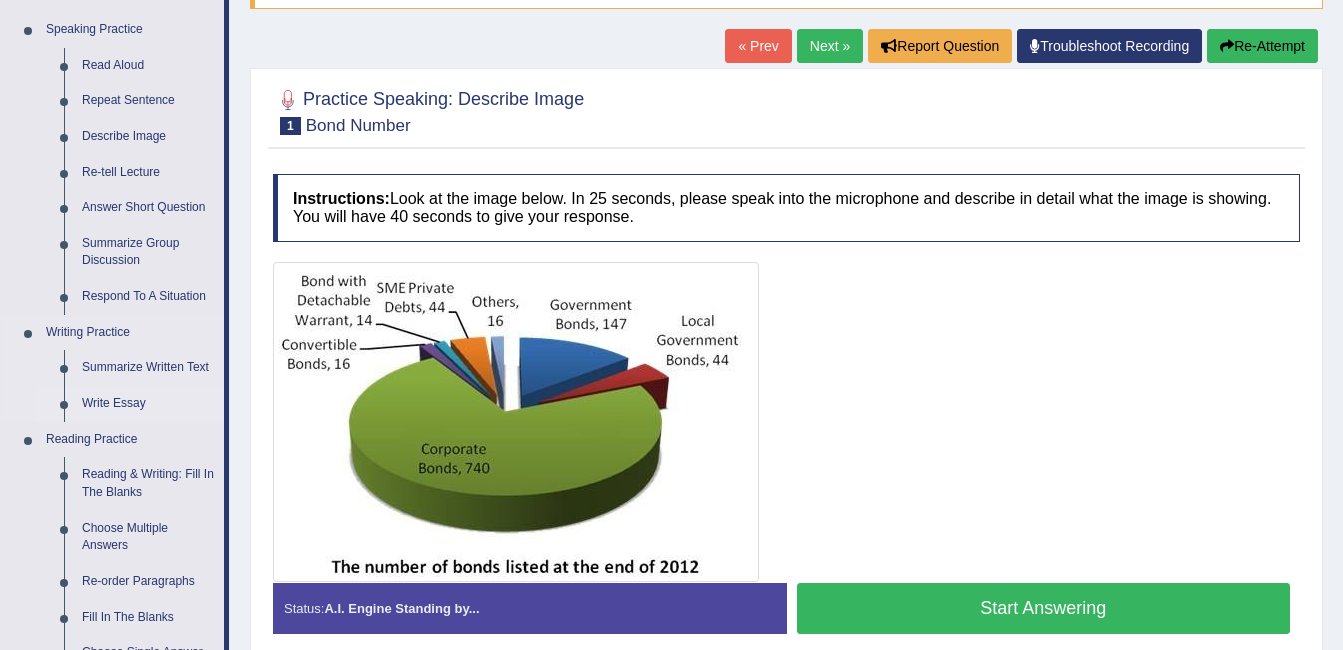 scroll, scrollTop: 400, scrollLeft: 0, axis: vertical 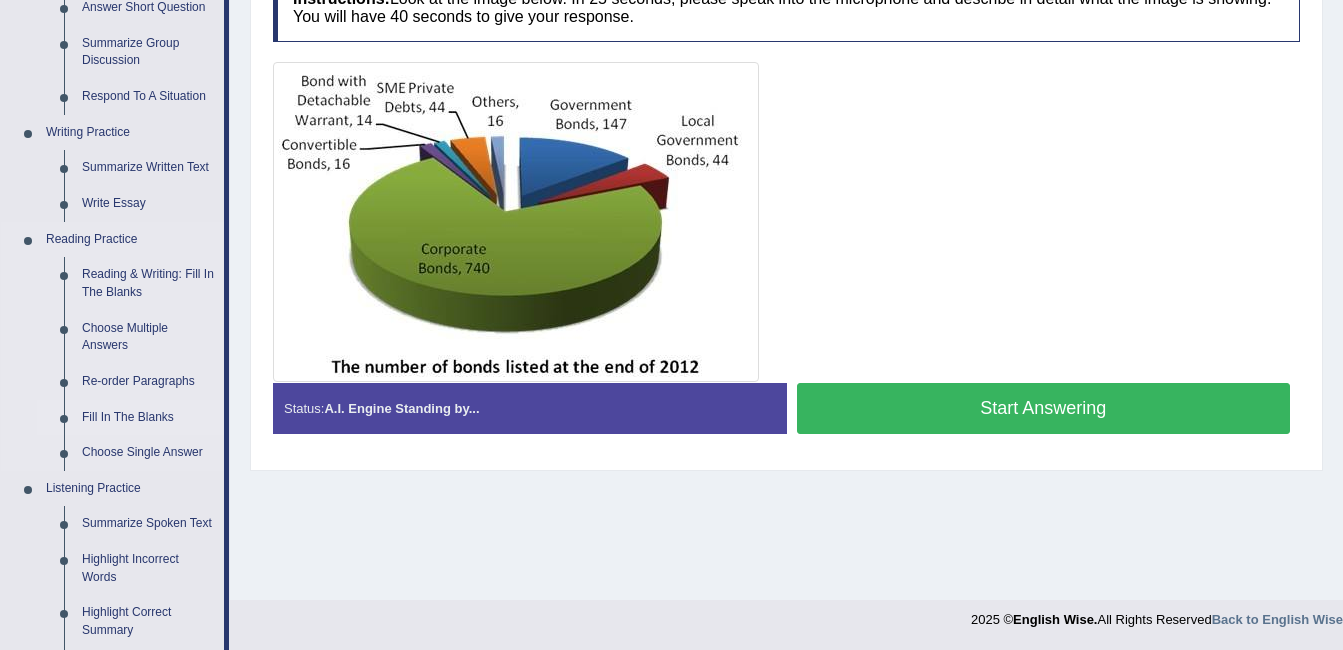 click on "Fill In The Blanks" at bounding box center (148, 418) 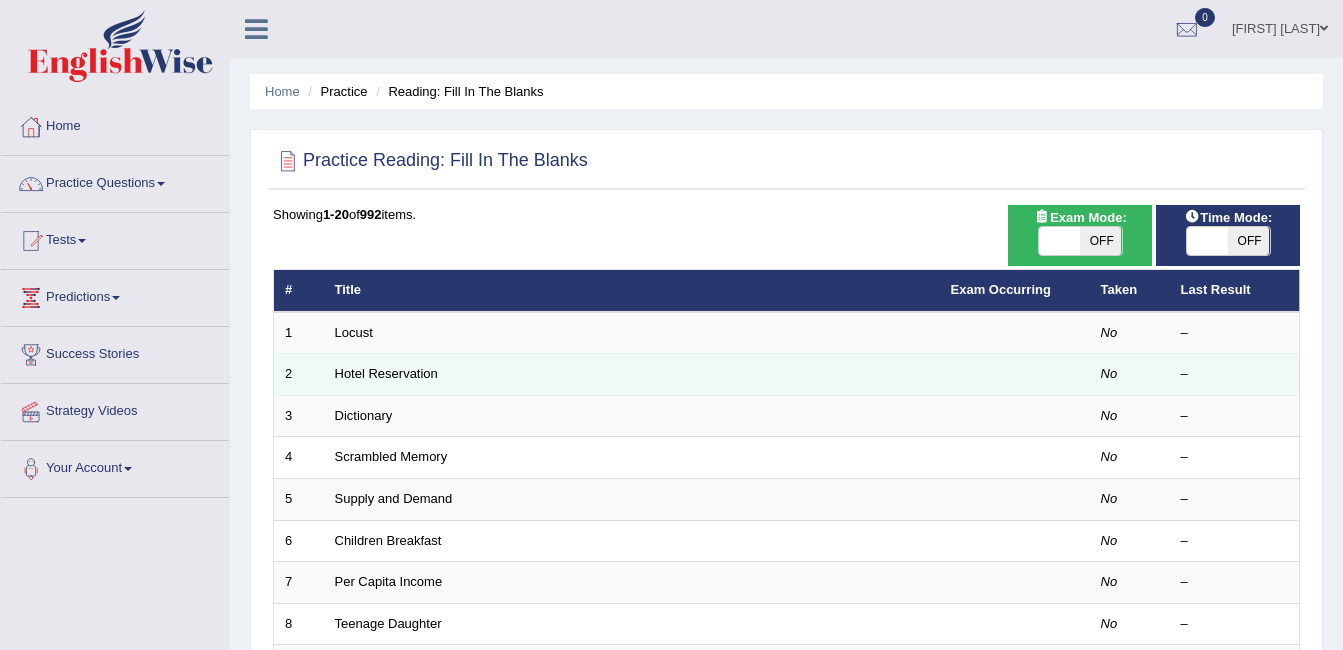 scroll, scrollTop: 0, scrollLeft: 0, axis: both 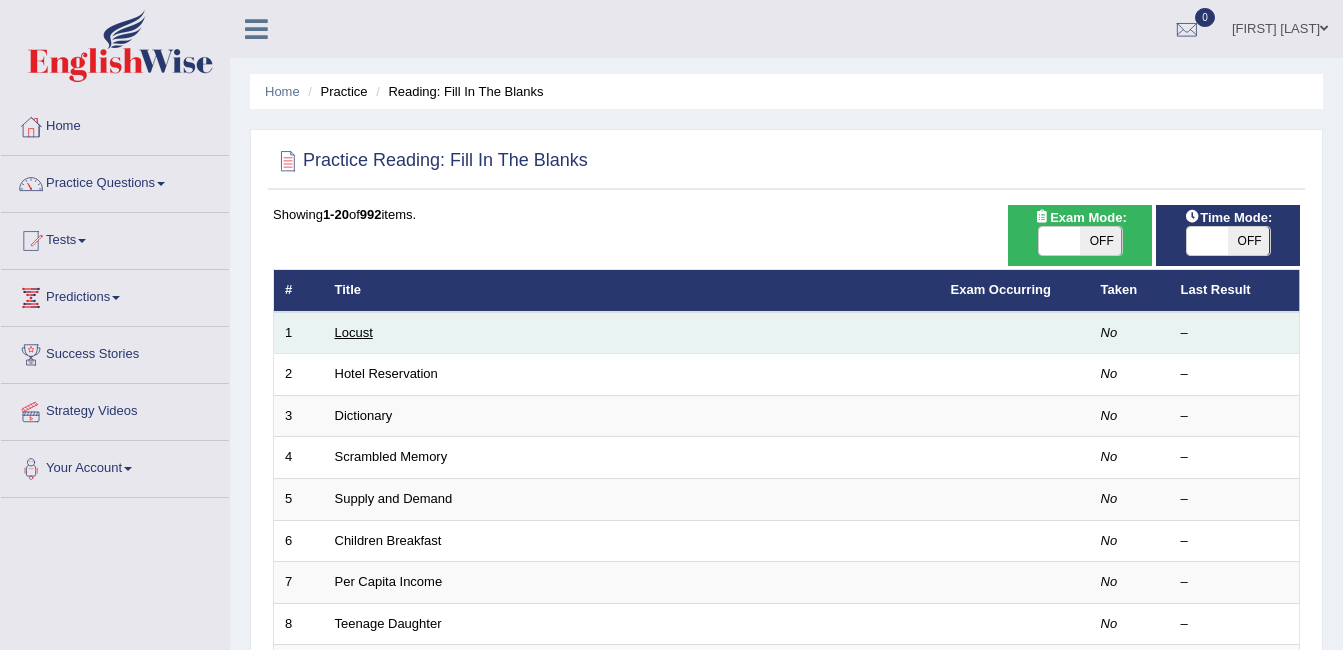 click on "Locust" at bounding box center (354, 332) 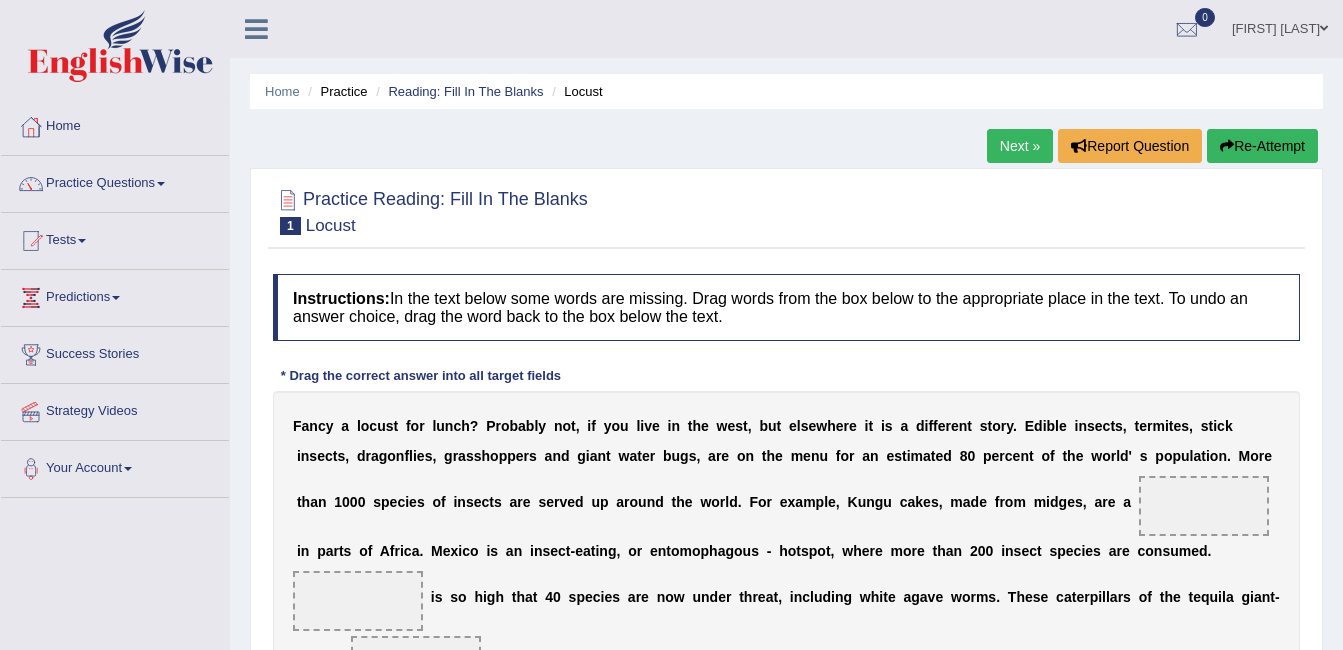 scroll, scrollTop: 0, scrollLeft: 0, axis: both 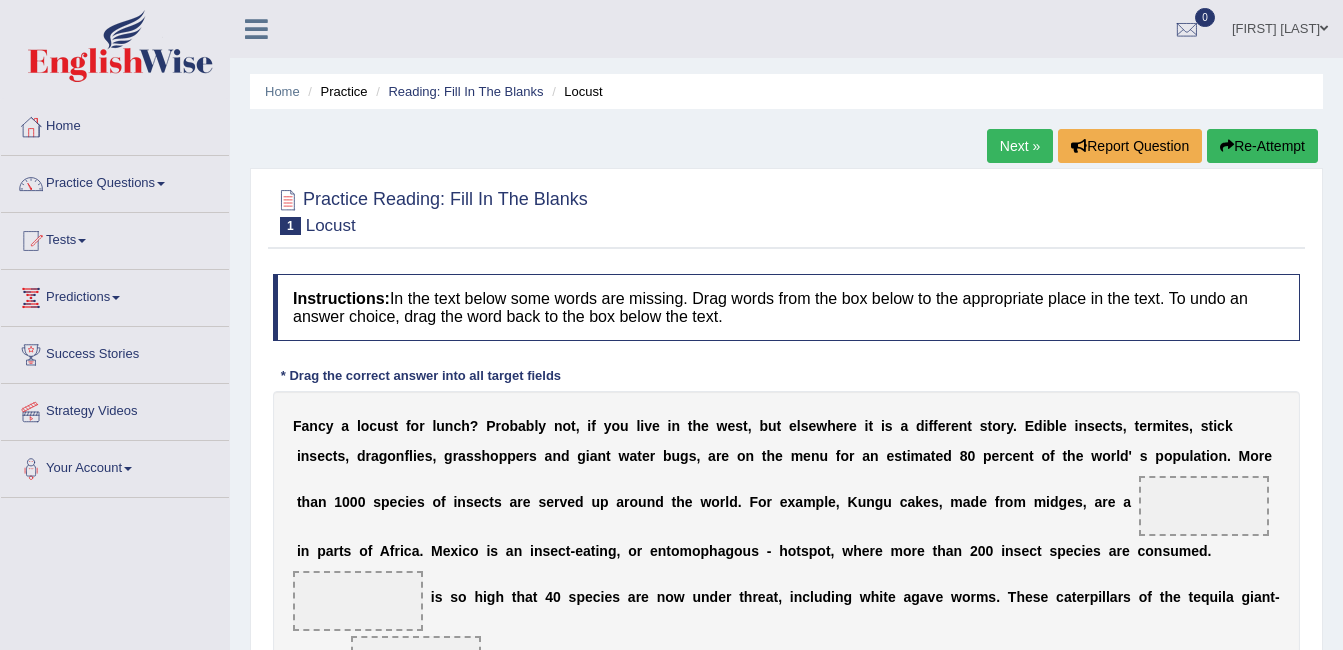 click at bounding box center (1204, 506) 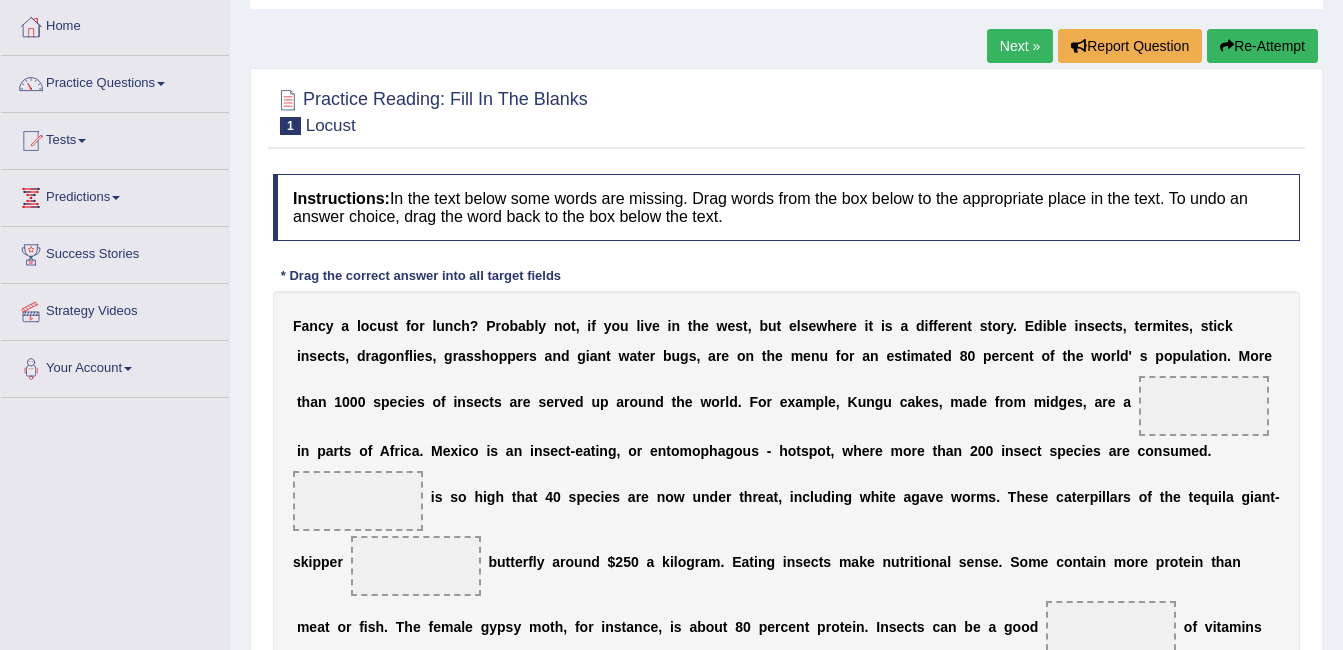 scroll, scrollTop: 0, scrollLeft: 0, axis: both 